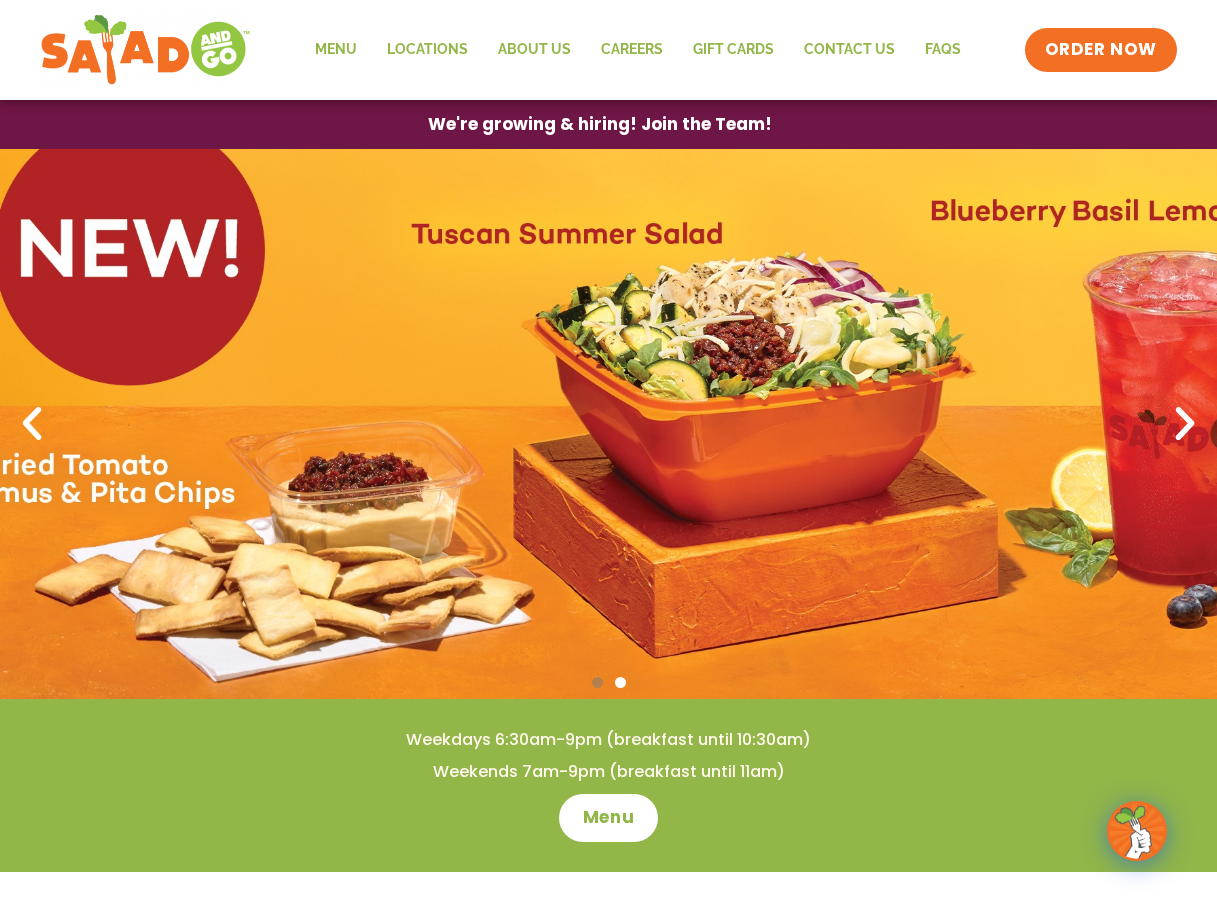 scroll, scrollTop: 200, scrollLeft: 0, axis: vertical 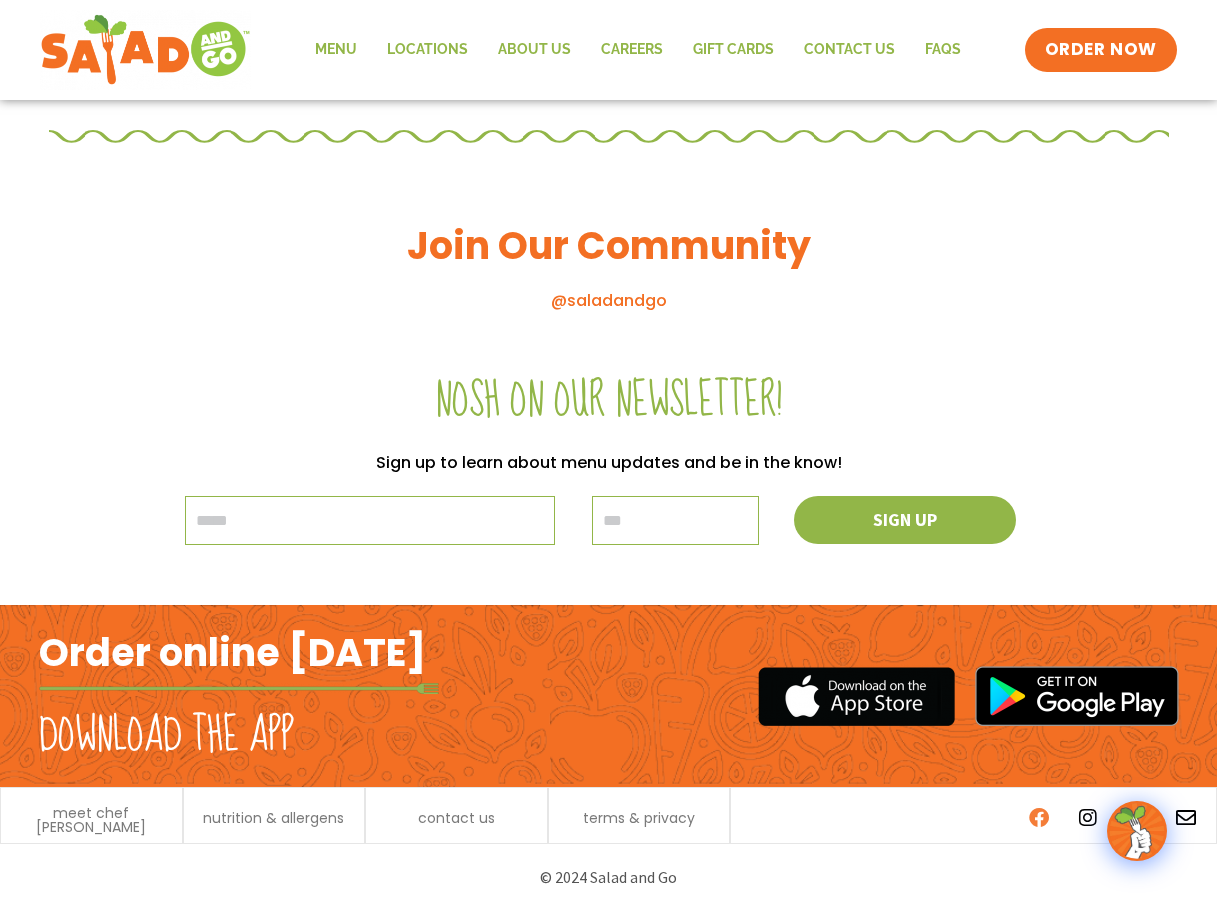 click at bounding box center [1039, 818] 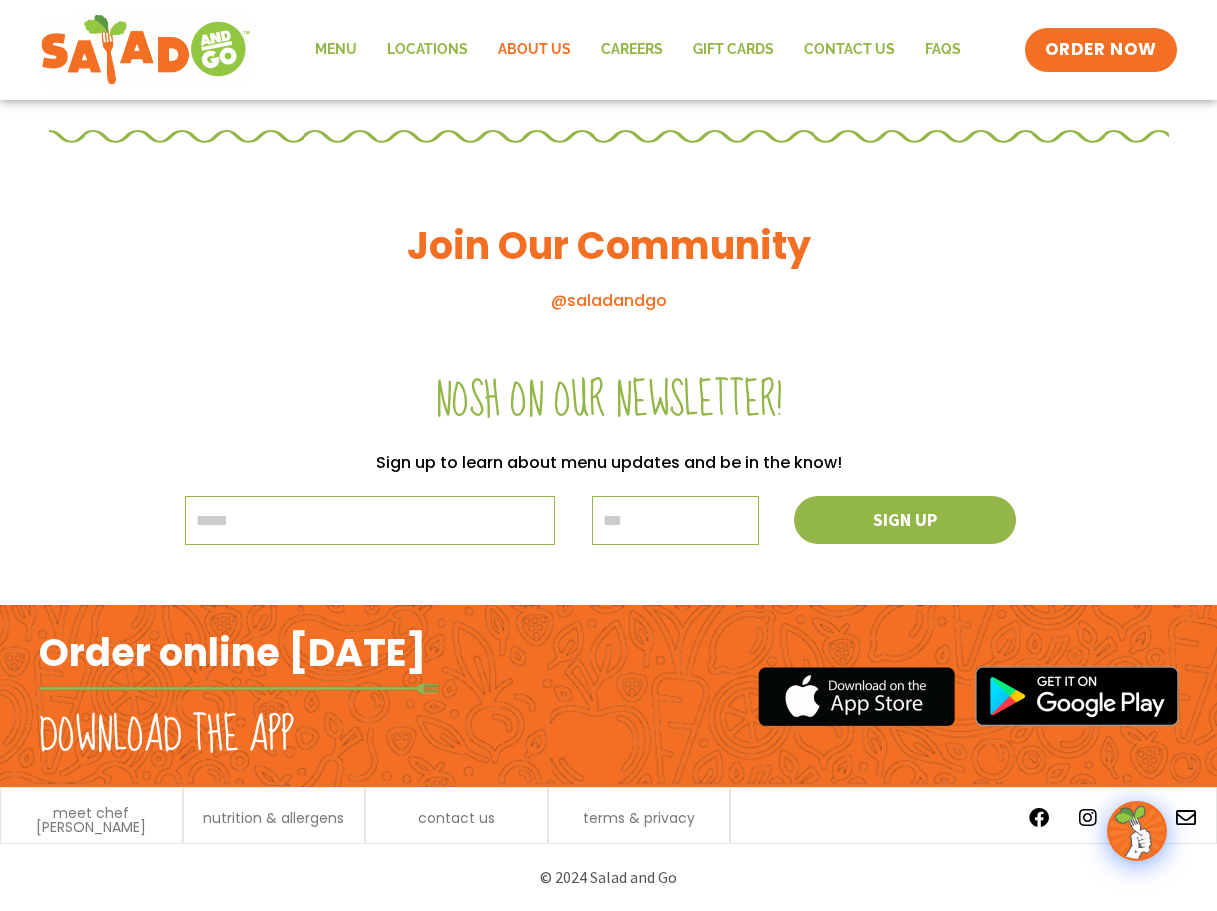 click on "About Us" 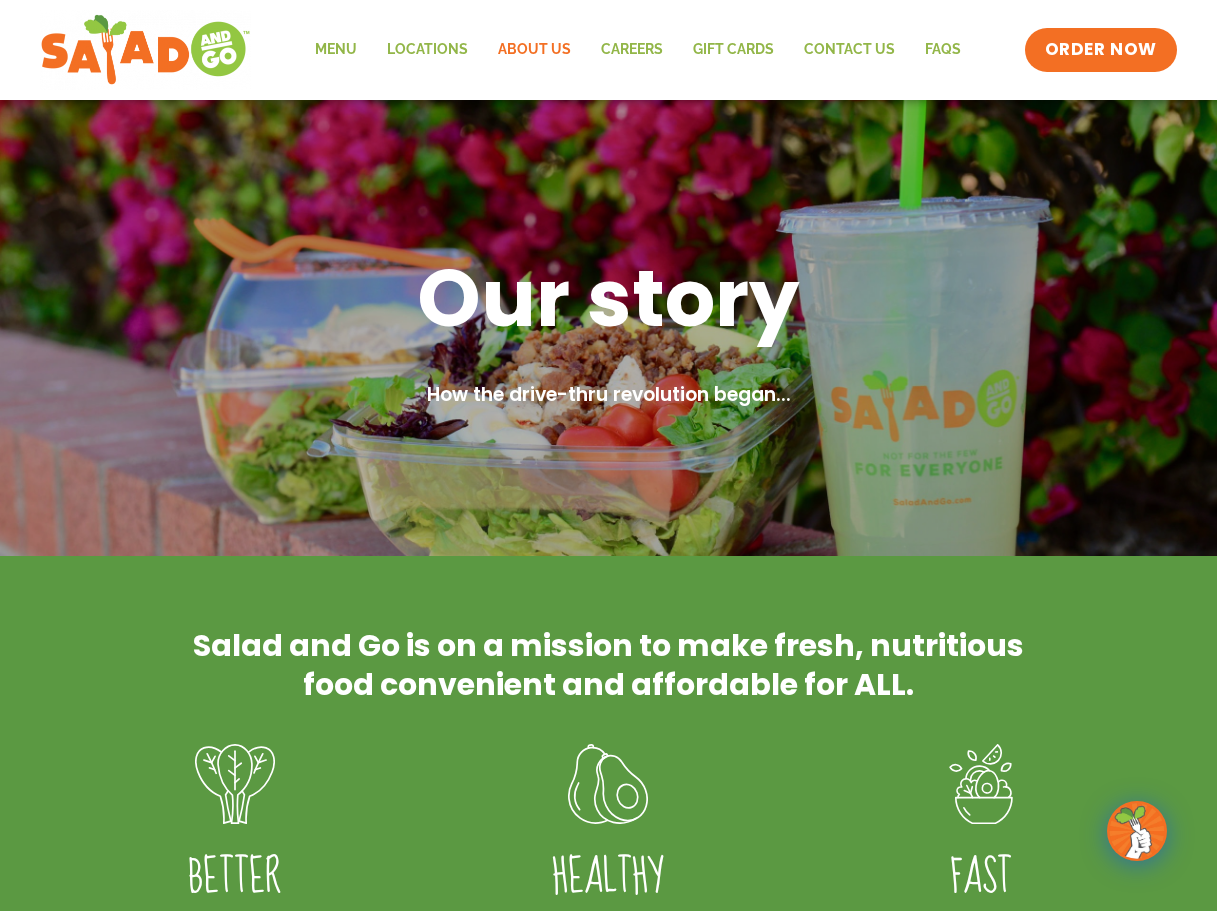scroll, scrollTop: 0, scrollLeft: 0, axis: both 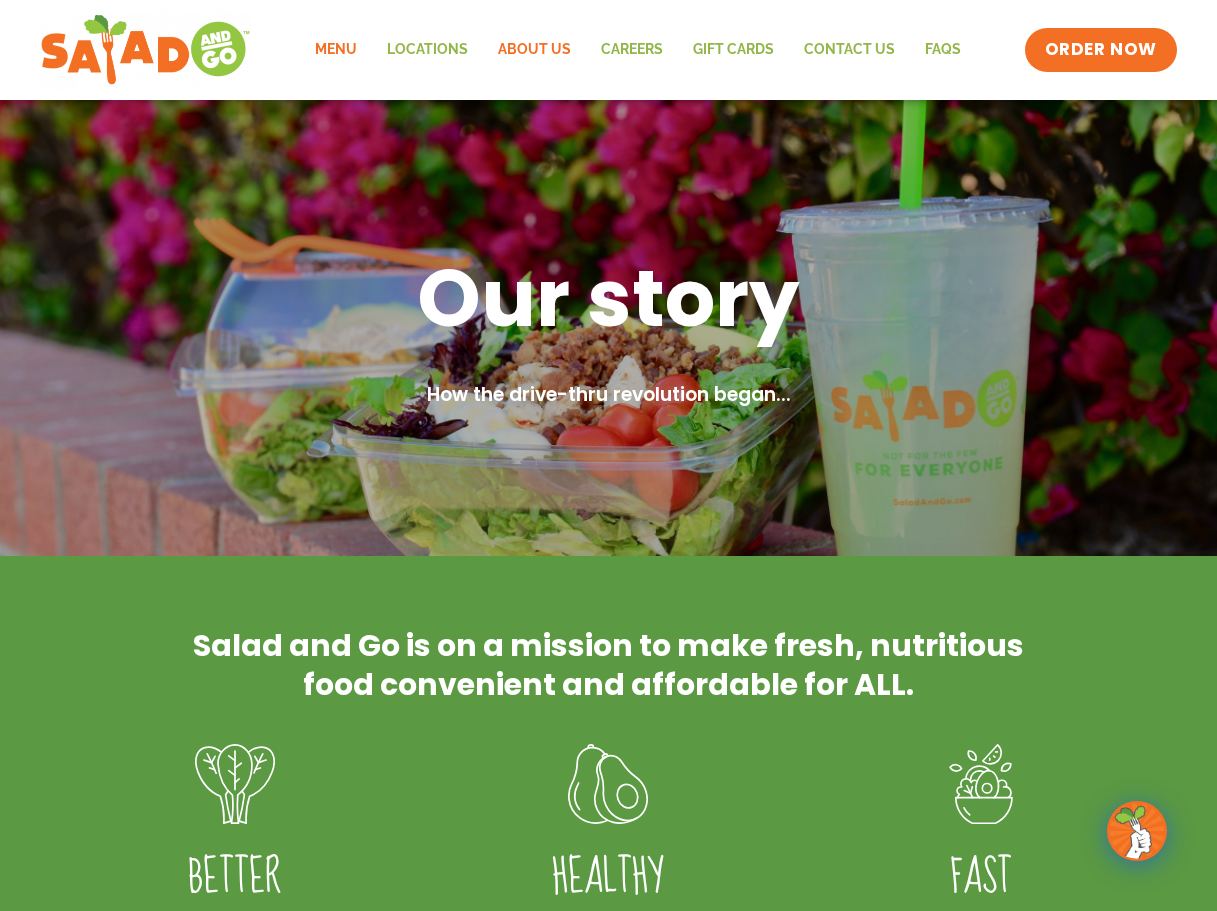 click on "Menu" 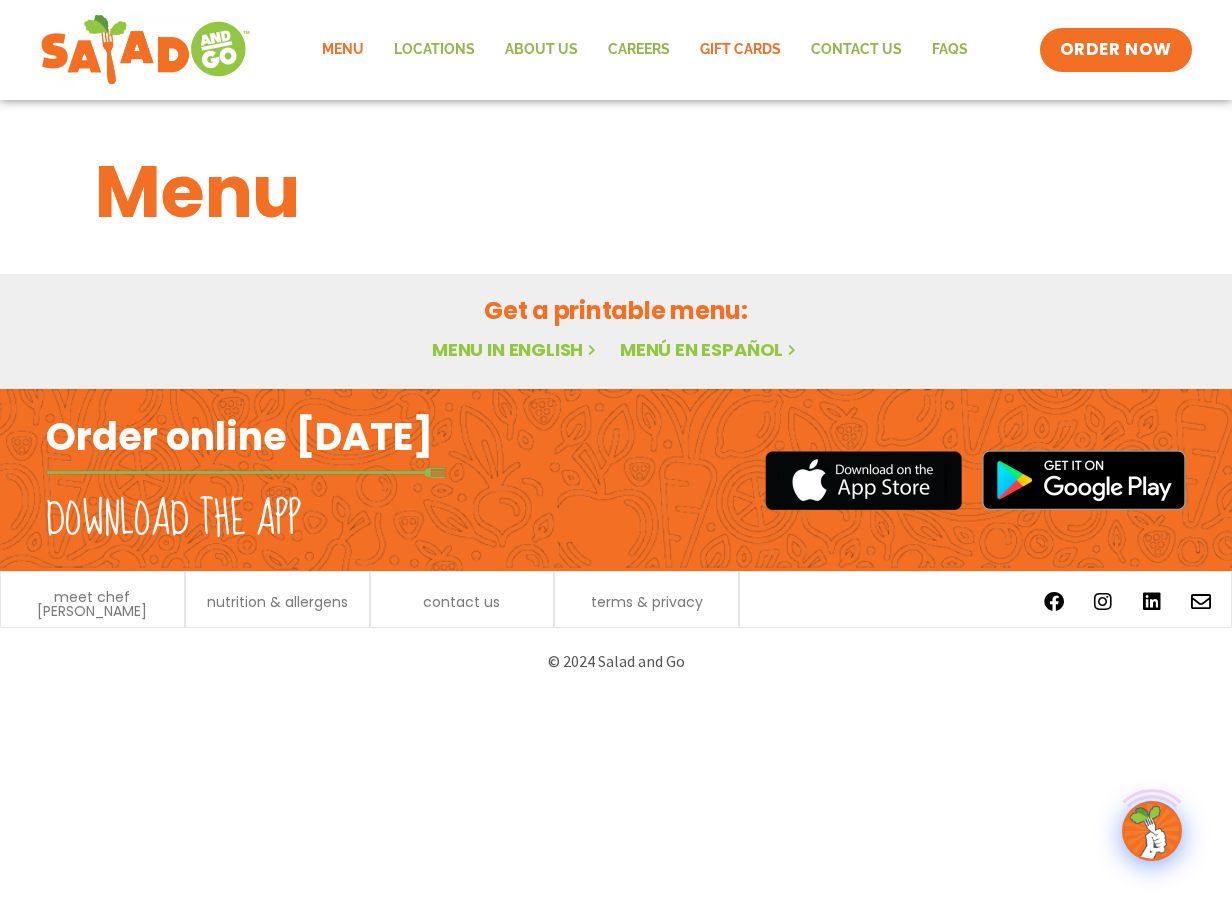scroll, scrollTop: 0, scrollLeft: 0, axis: both 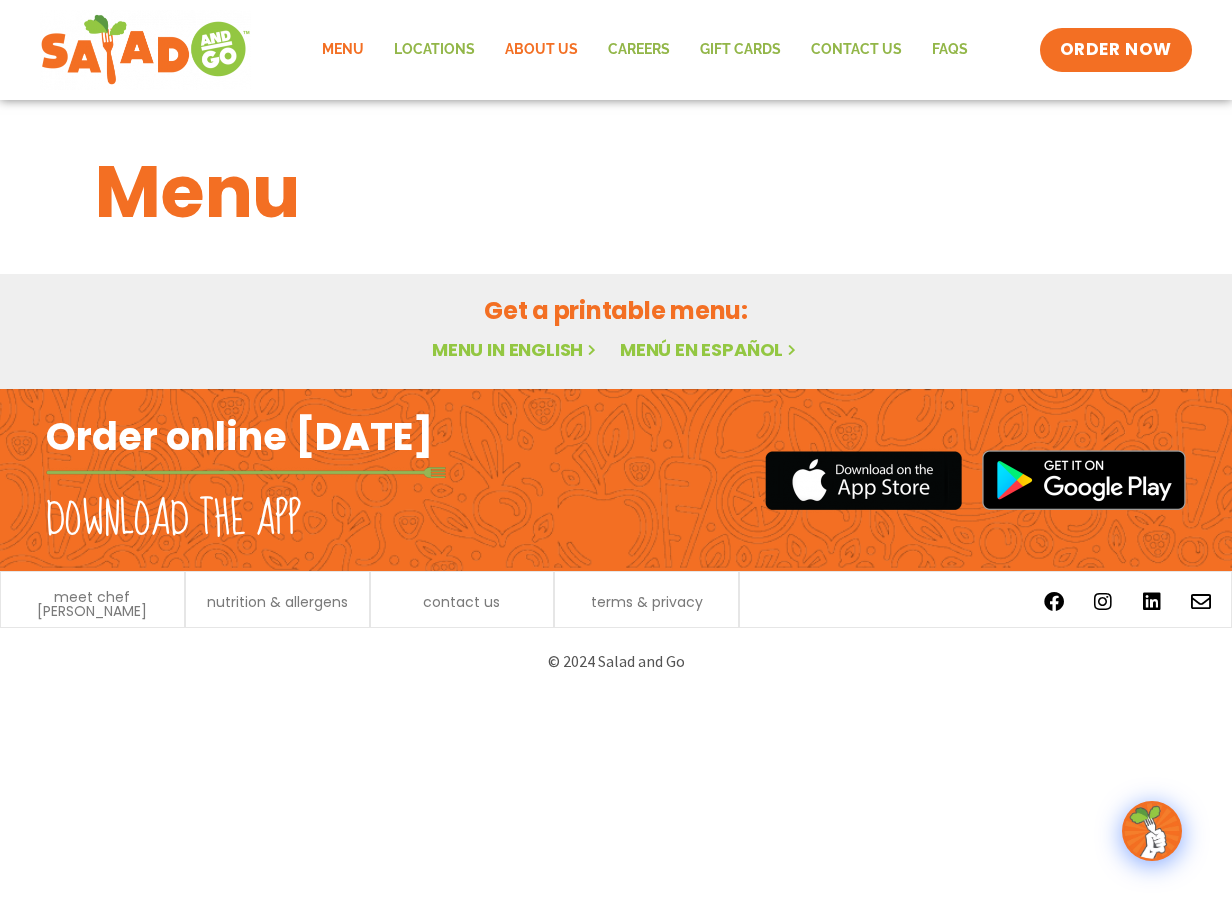 drag, startPoint x: 511, startPoint y: 43, endPoint x: 720, endPoint y: 91, distance: 214.44113 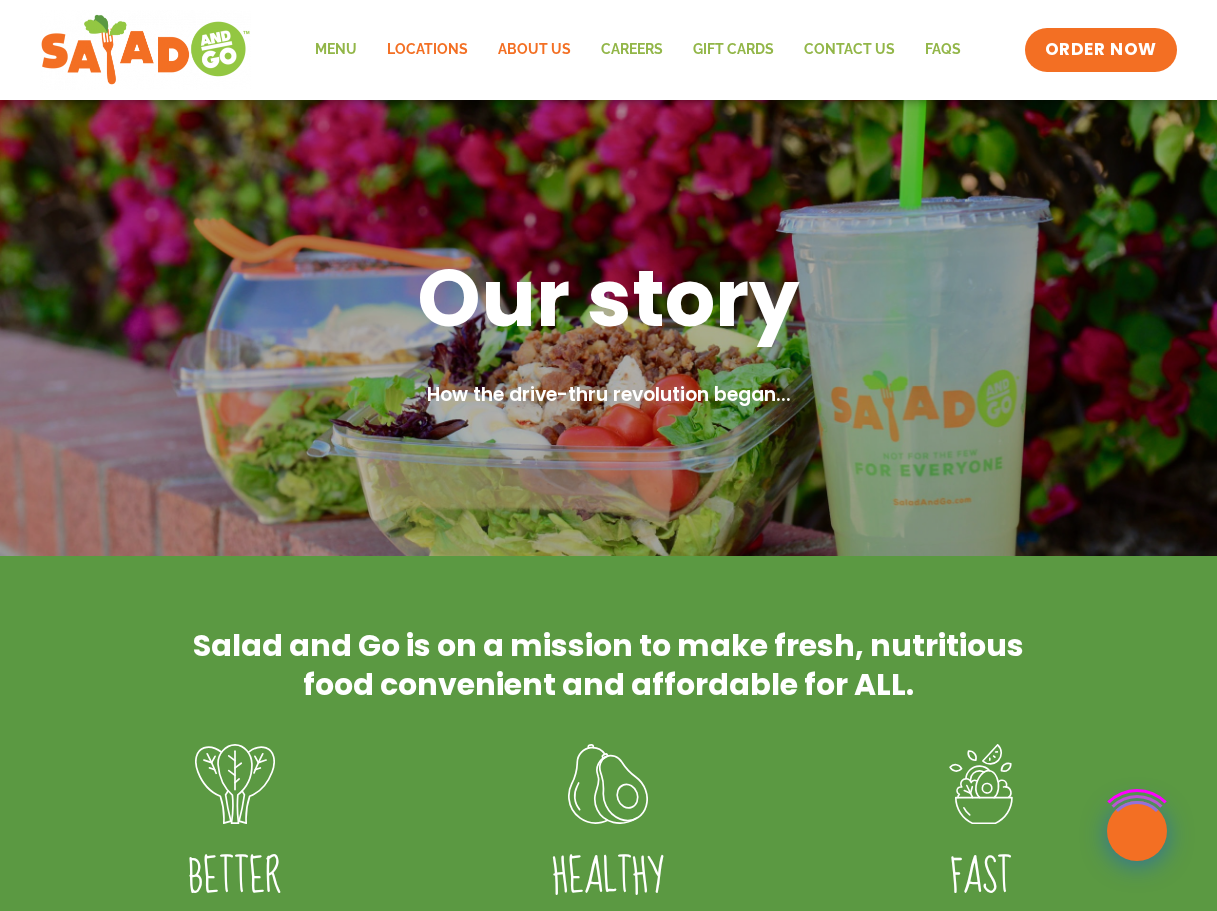 scroll, scrollTop: 0, scrollLeft: 0, axis: both 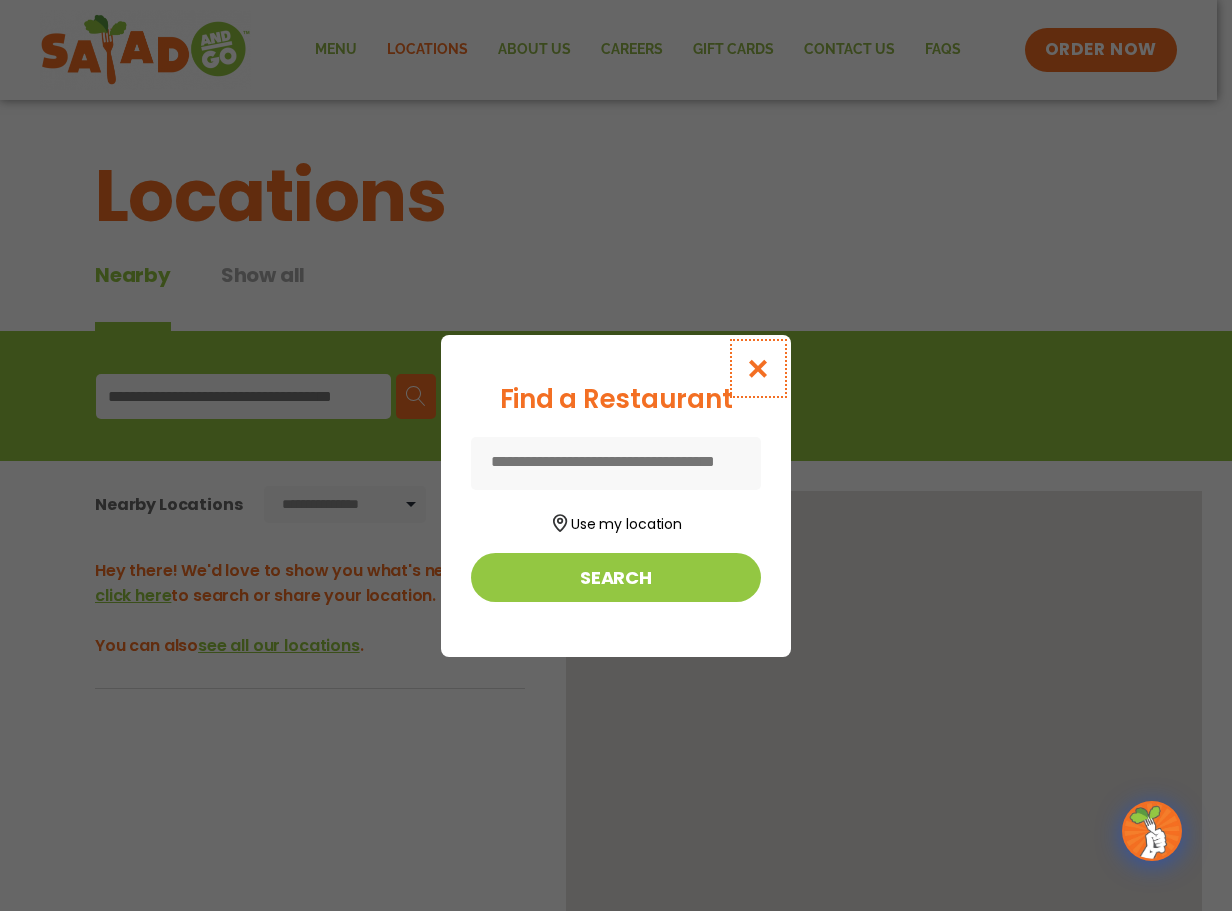 click at bounding box center [758, 368] 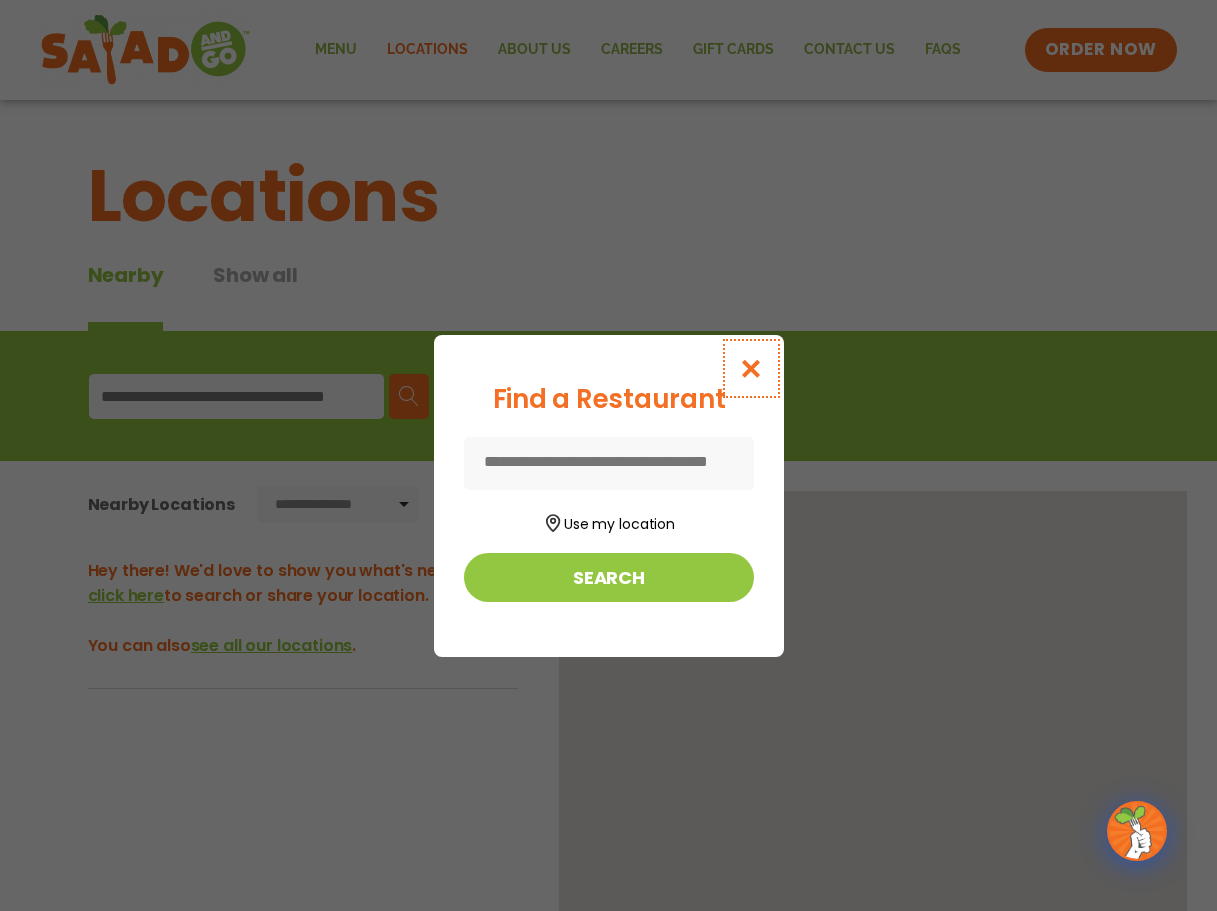 scroll, scrollTop: 0, scrollLeft: 0, axis: both 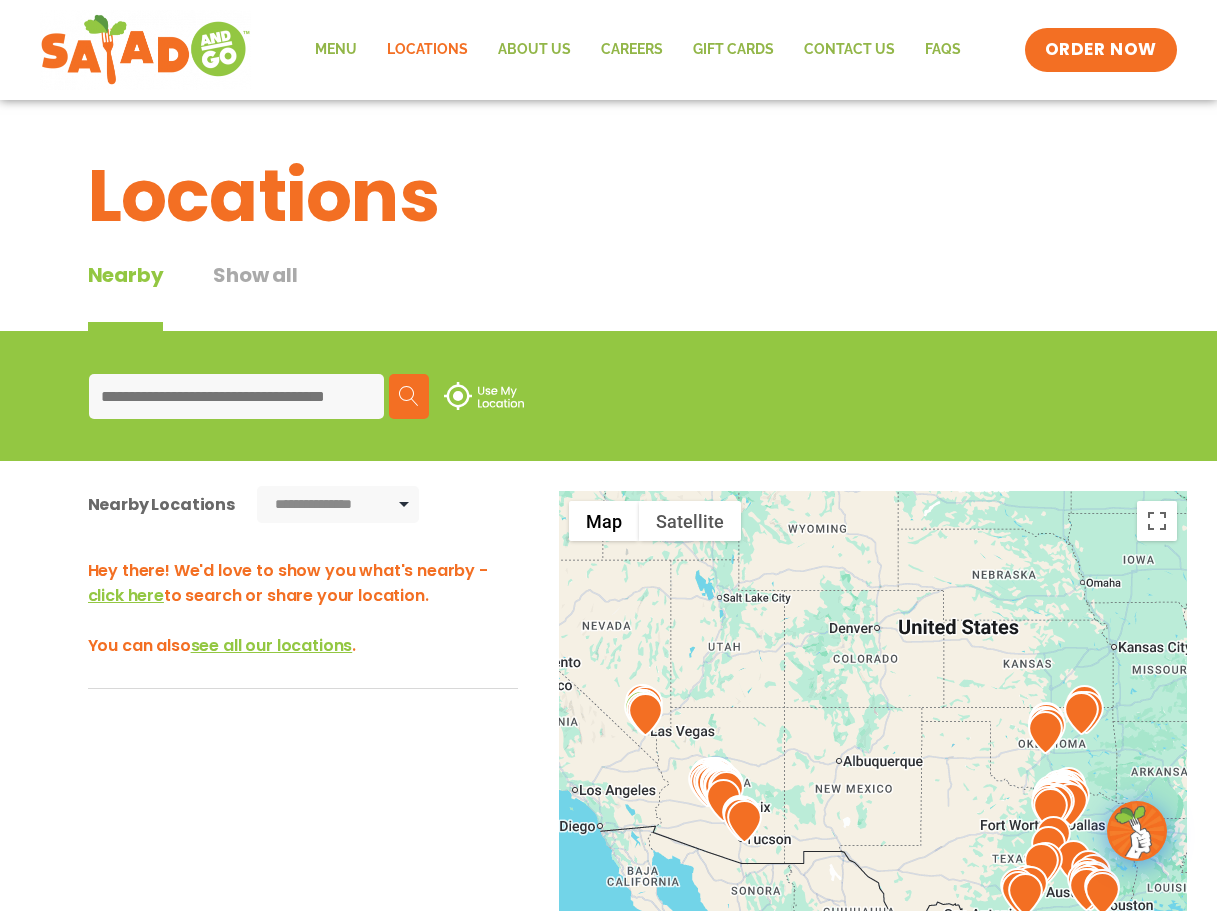 drag, startPoint x: 196, startPoint y: 25, endPoint x: 253, endPoint y: 2, distance: 61.46544 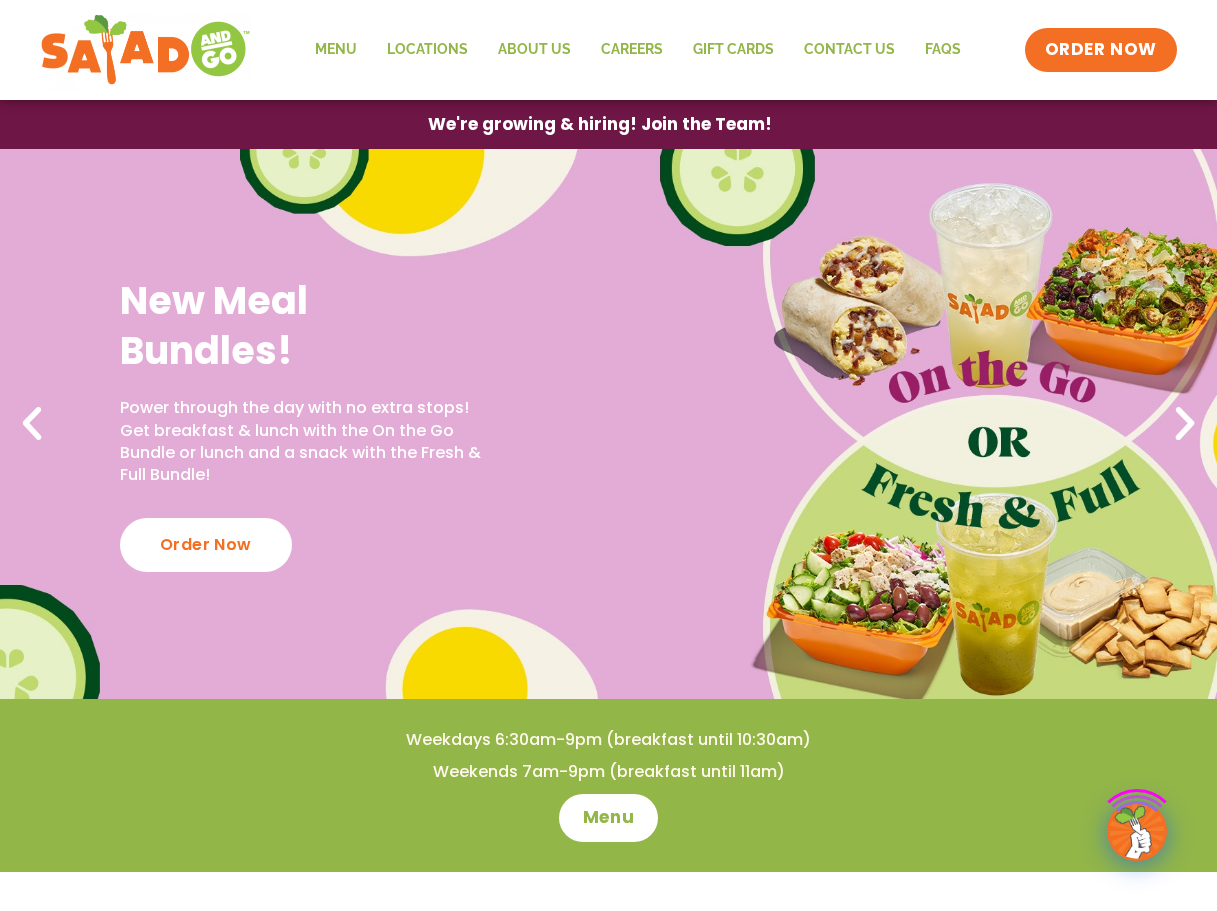 scroll, scrollTop: 0, scrollLeft: 0, axis: both 